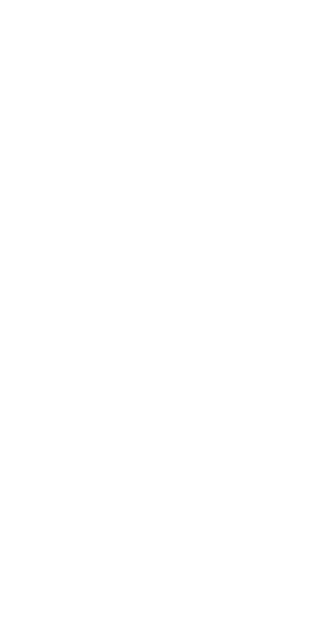 scroll, scrollTop: 0, scrollLeft: 0, axis: both 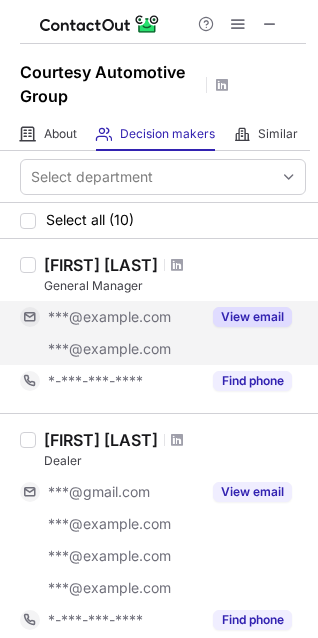 click on "View email" at bounding box center [252, 317] 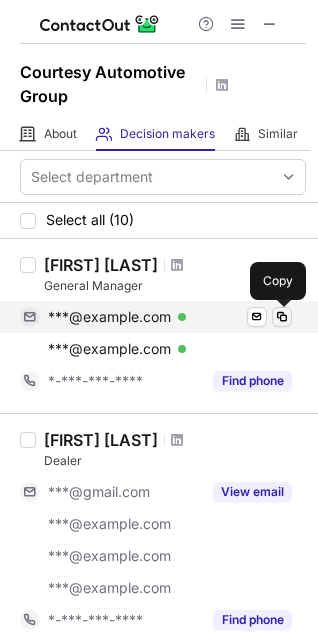 click at bounding box center (282, 317) 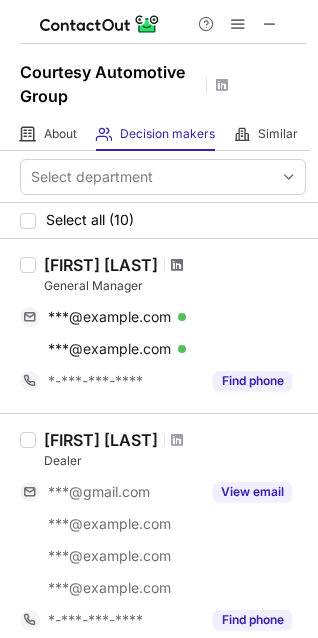 click at bounding box center (177, 265) 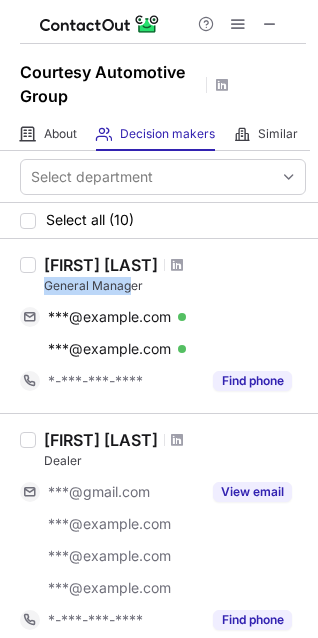 drag, startPoint x: 40, startPoint y: 287, endPoint x: 128, endPoint y: 294, distance: 88.27797 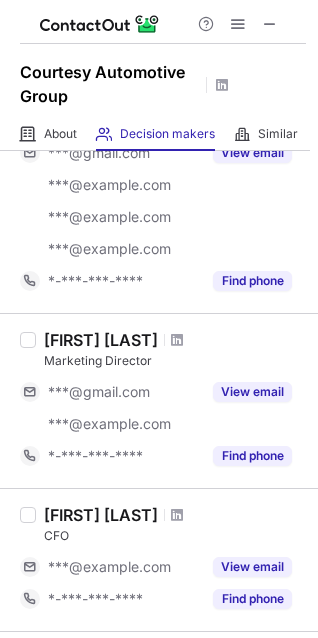 scroll, scrollTop: 329, scrollLeft: 0, axis: vertical 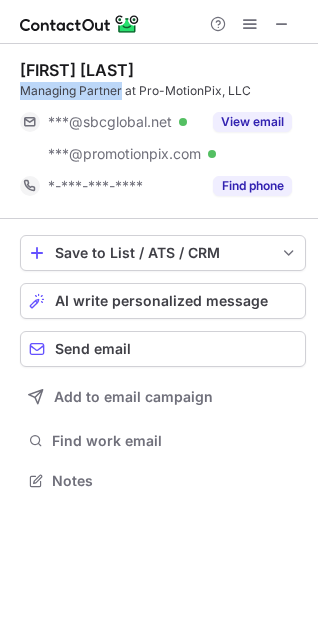 drag, startPoint x: 19, startPoint y: 92, endPoint x: 119, endPoint y: 95, distance: 100.04499 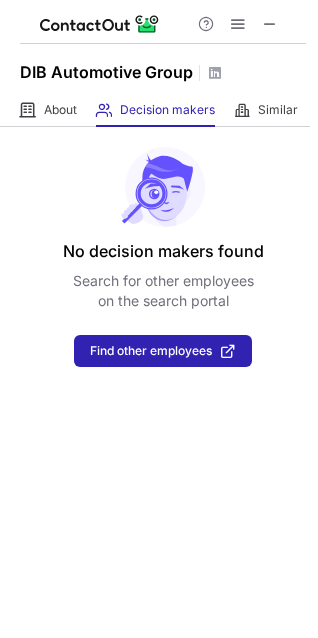 scroll, scrollTop: 0, scrollLeft: 0, axis: both 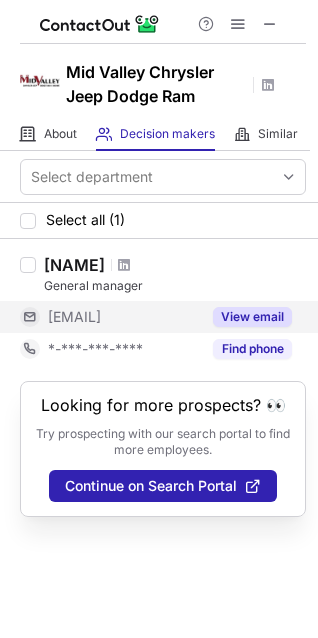 click on "View email" at bounding box center [252, 317] 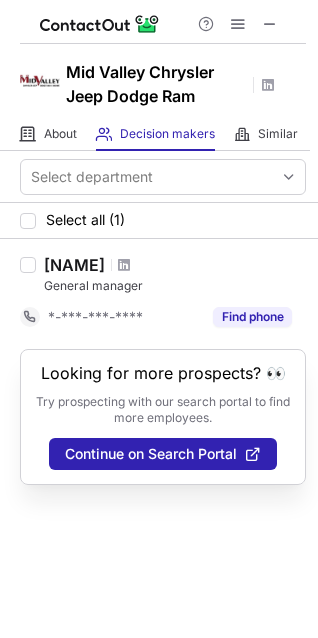drag, startPoint x: 43, startPoint y: 260, endPoint x: 204, endPoint y: 253, distance: 161.1521 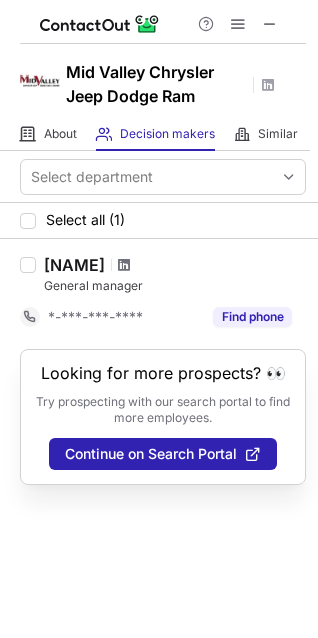 click at bounding box center [124, 265] 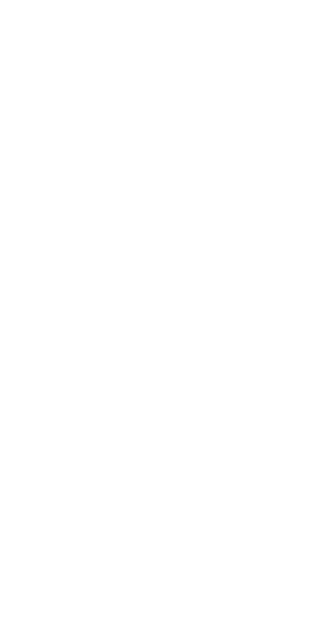 scroll, scrollTop: 0, scrollLeft: 0, axis: both 